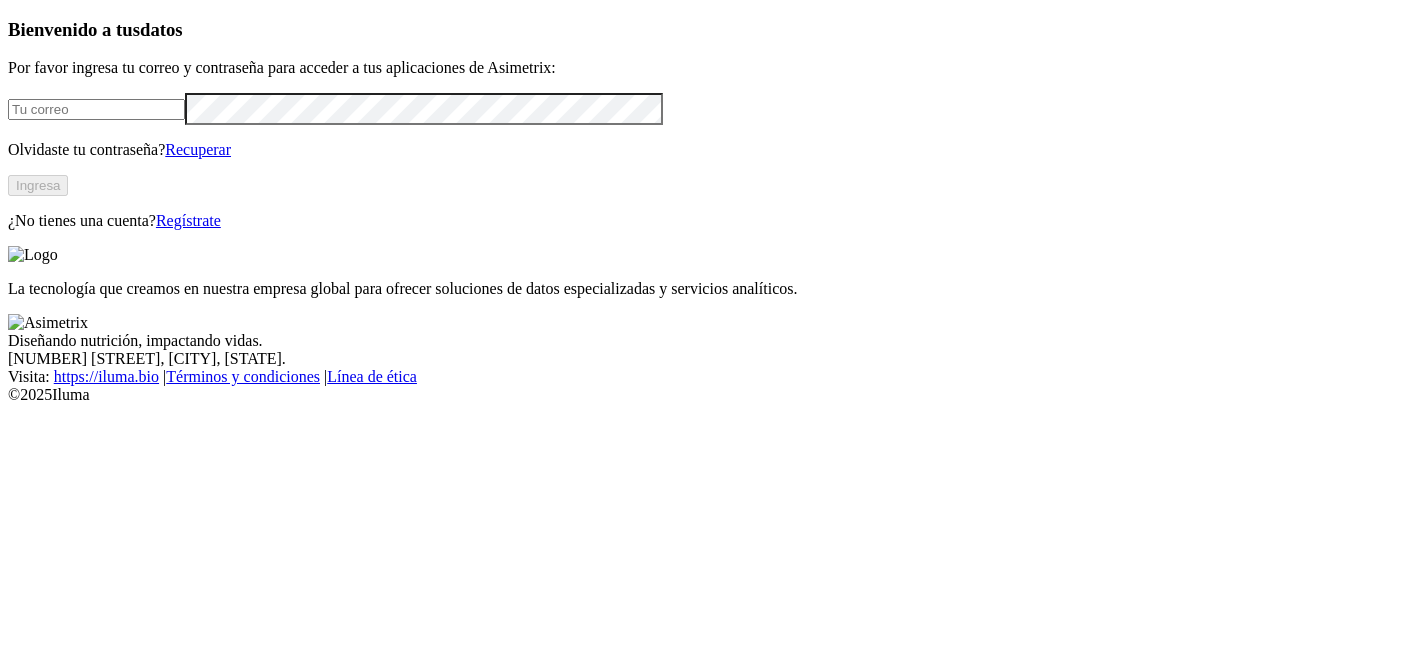 scroll, scrollTop: 0, scrollLeft: 0, axis: both 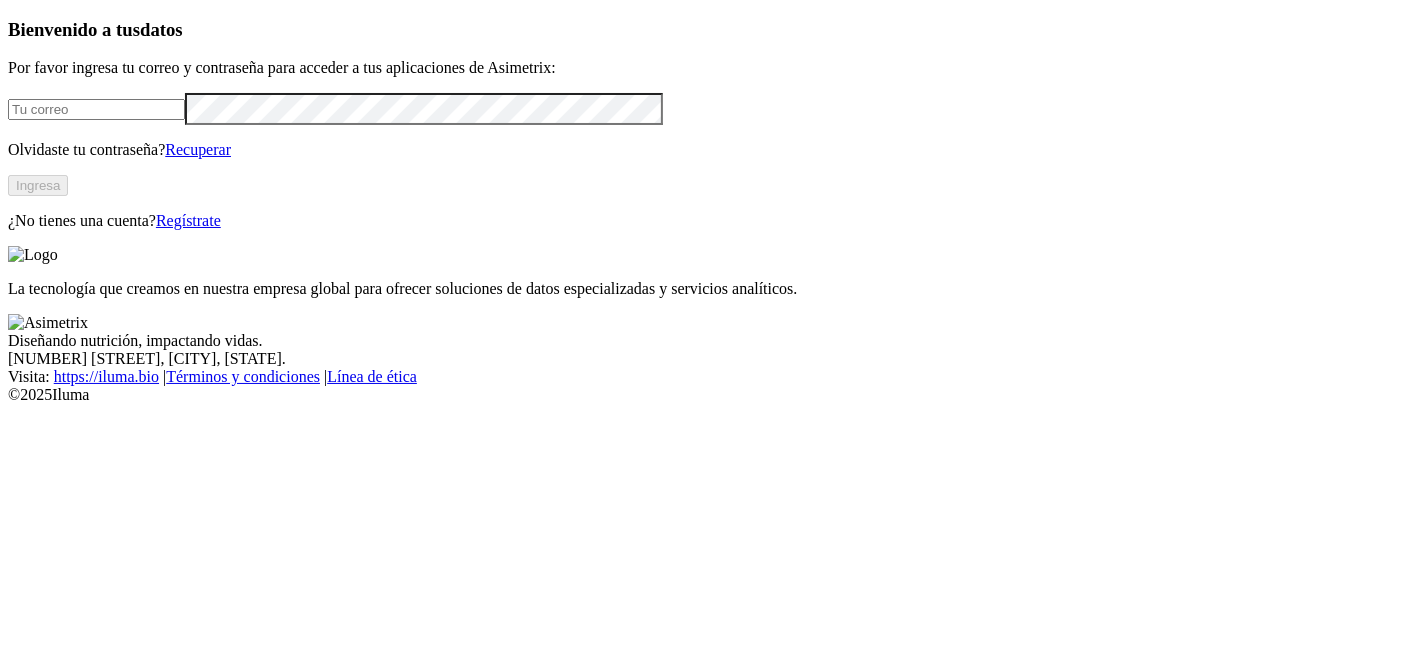 type on "[USERNAME]@[DOMAIN]" 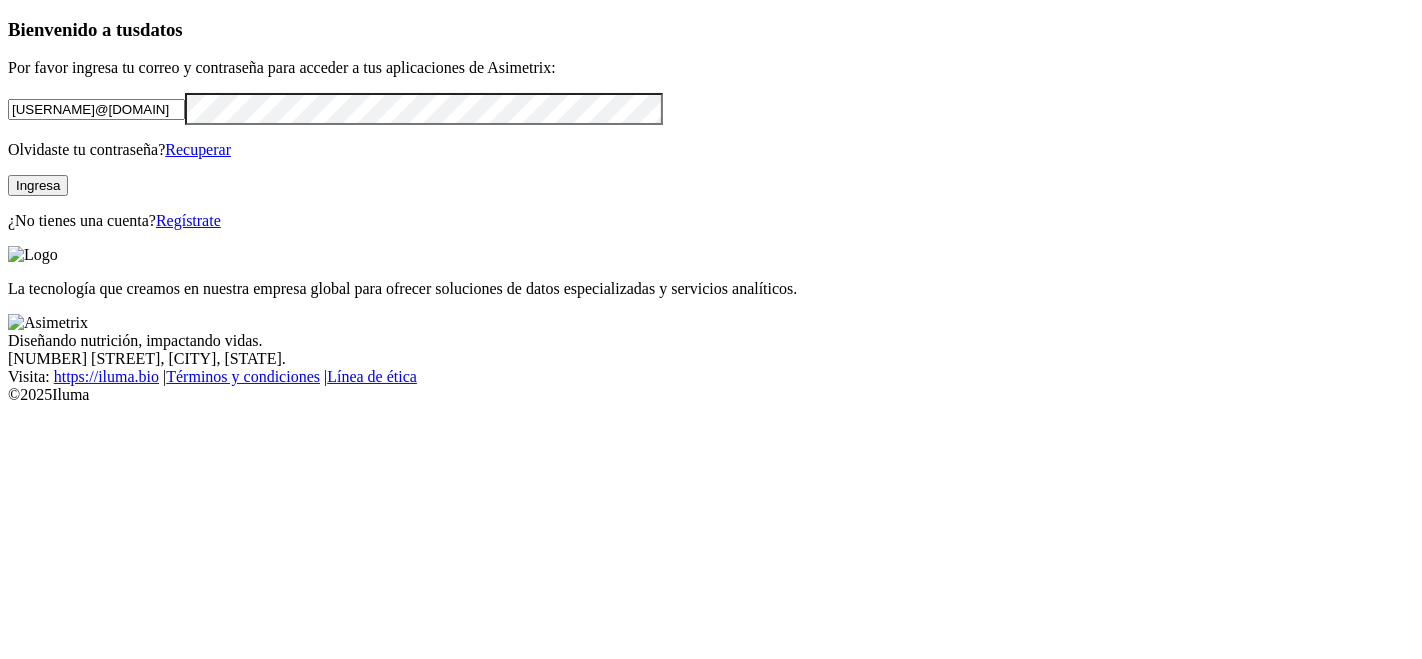 click on "Ingresa" at bounding box center (38, 185) 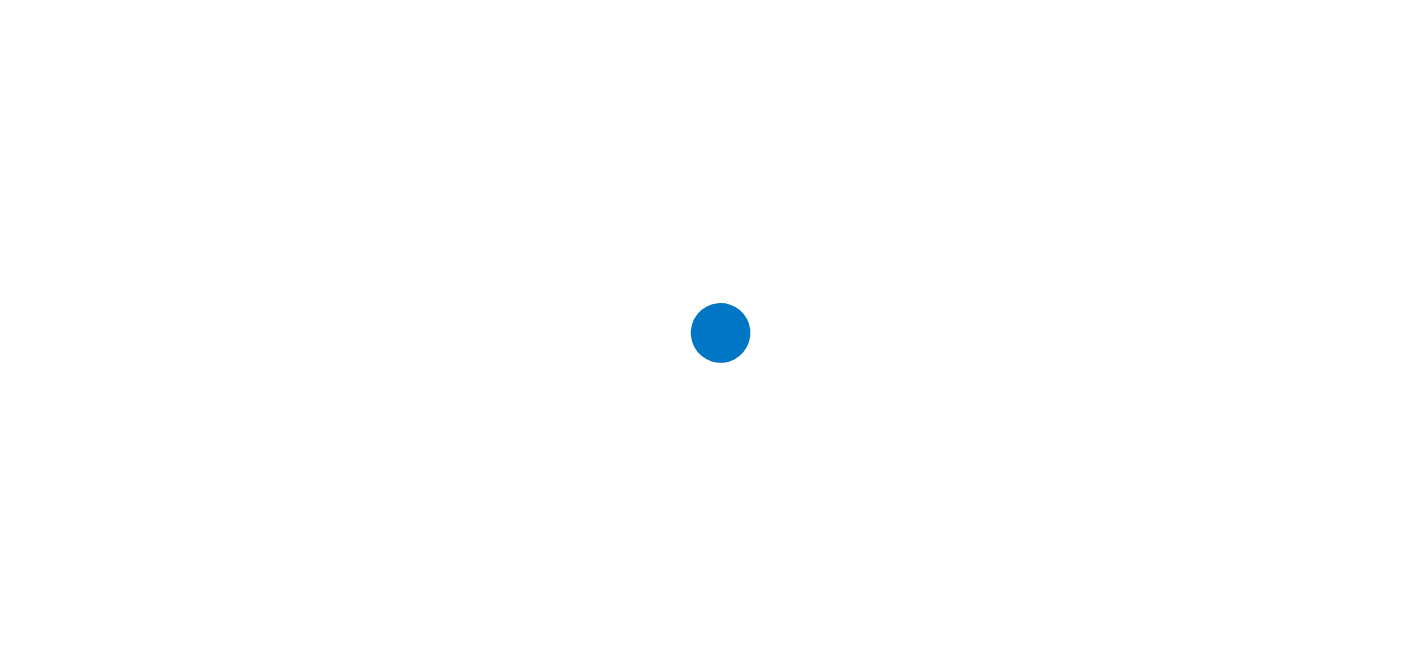 scroll, scrollTop: 0, scrollLeft: 0, axis: both 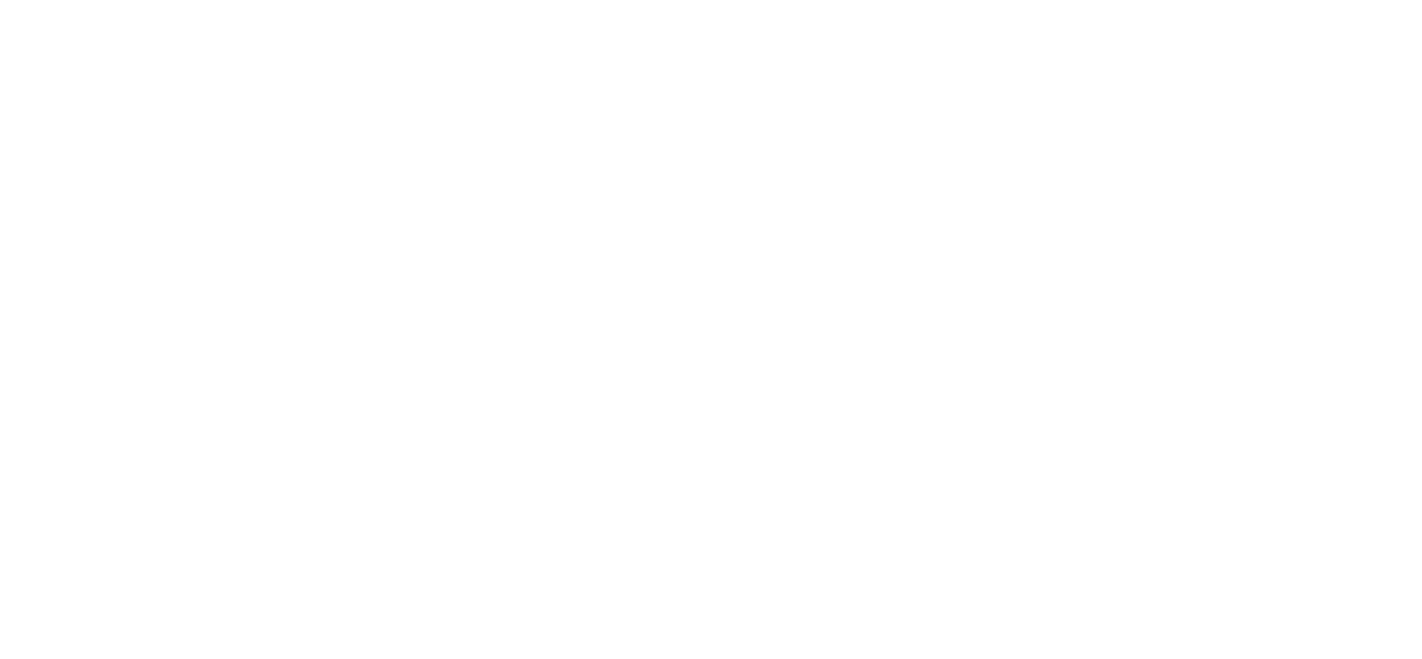 click 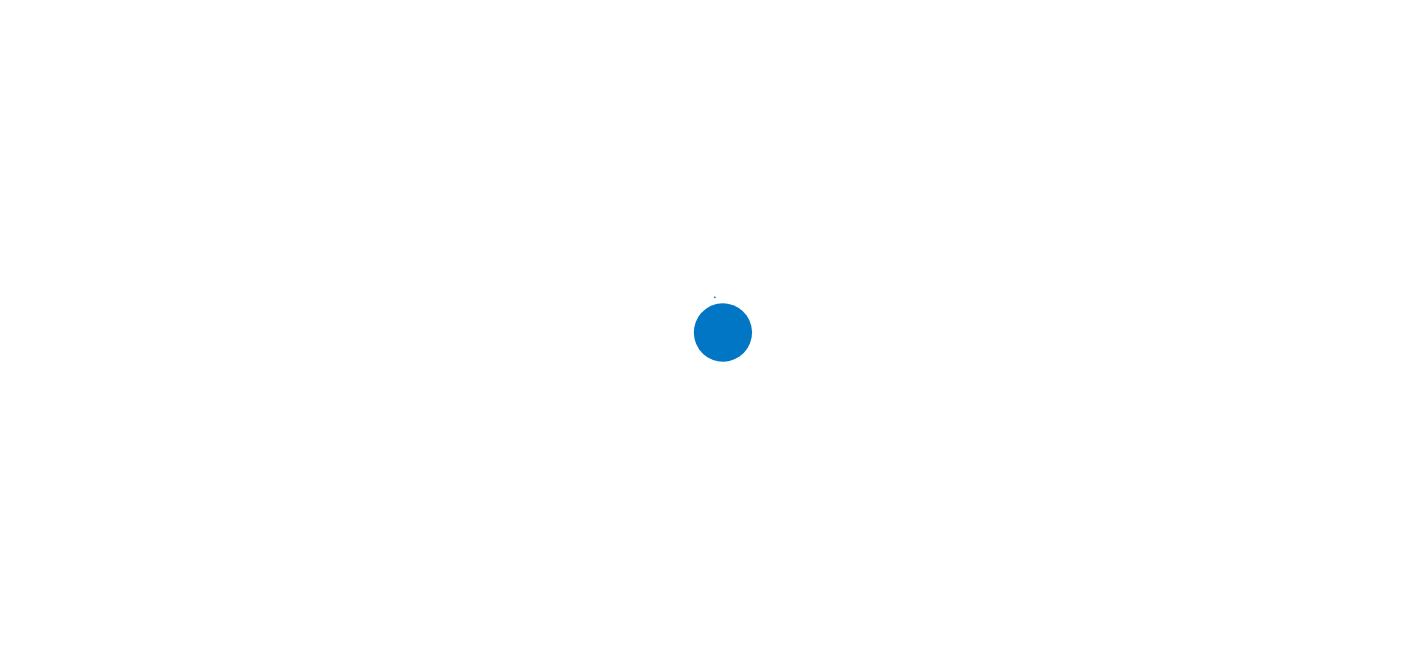 click at bounding box center (719, 329) 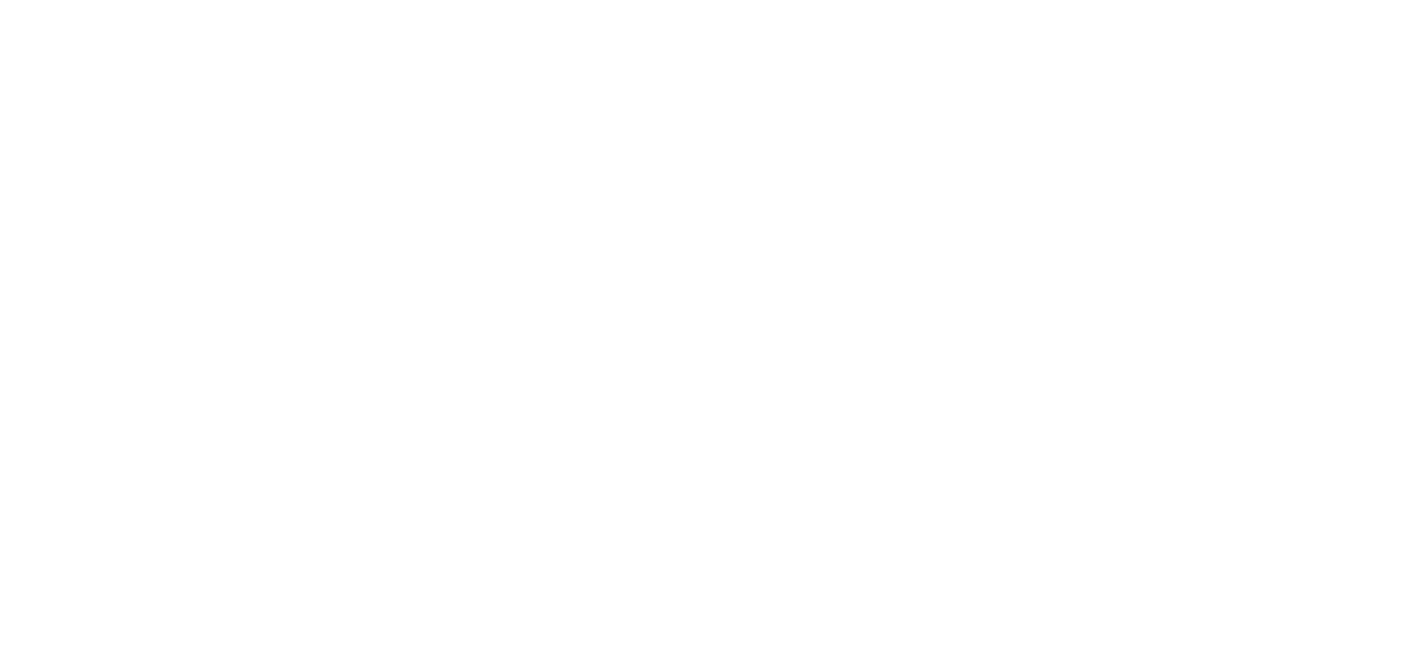 click at bounding box center (37, 2334) 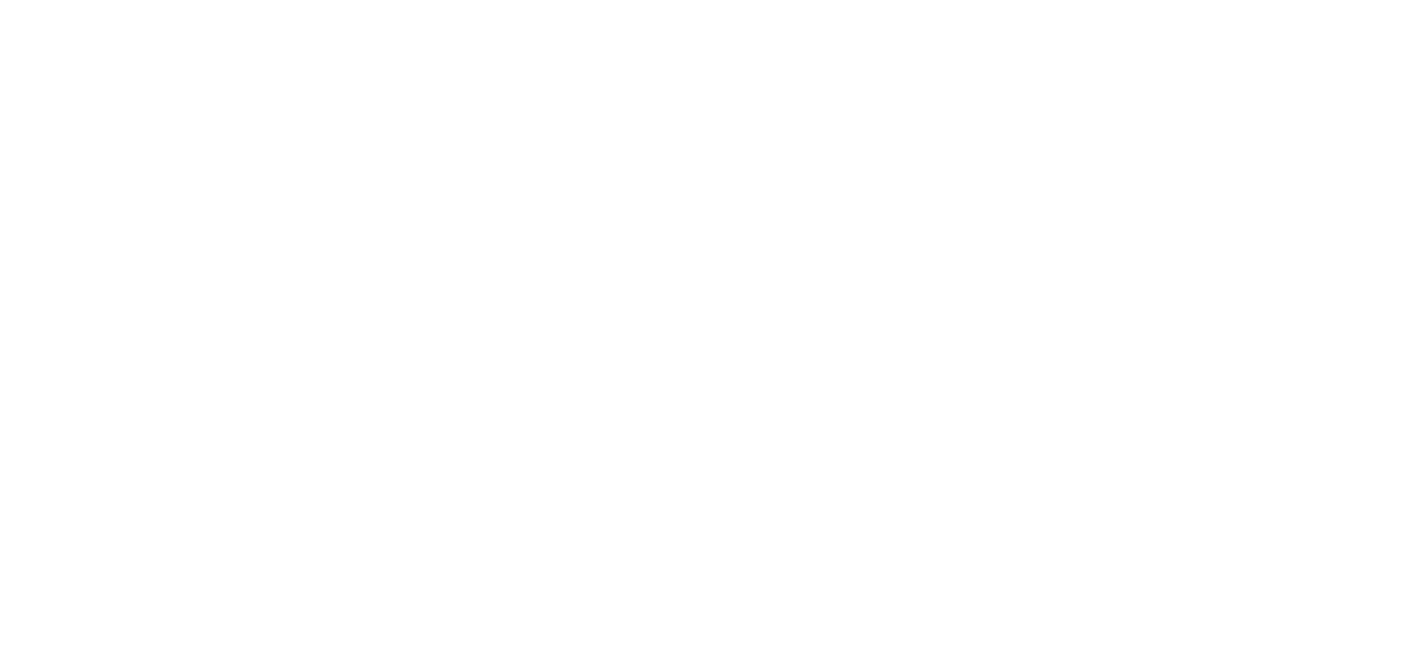 scroll, scrollTop: 1077, scrollLeft: 0, axis: vertical 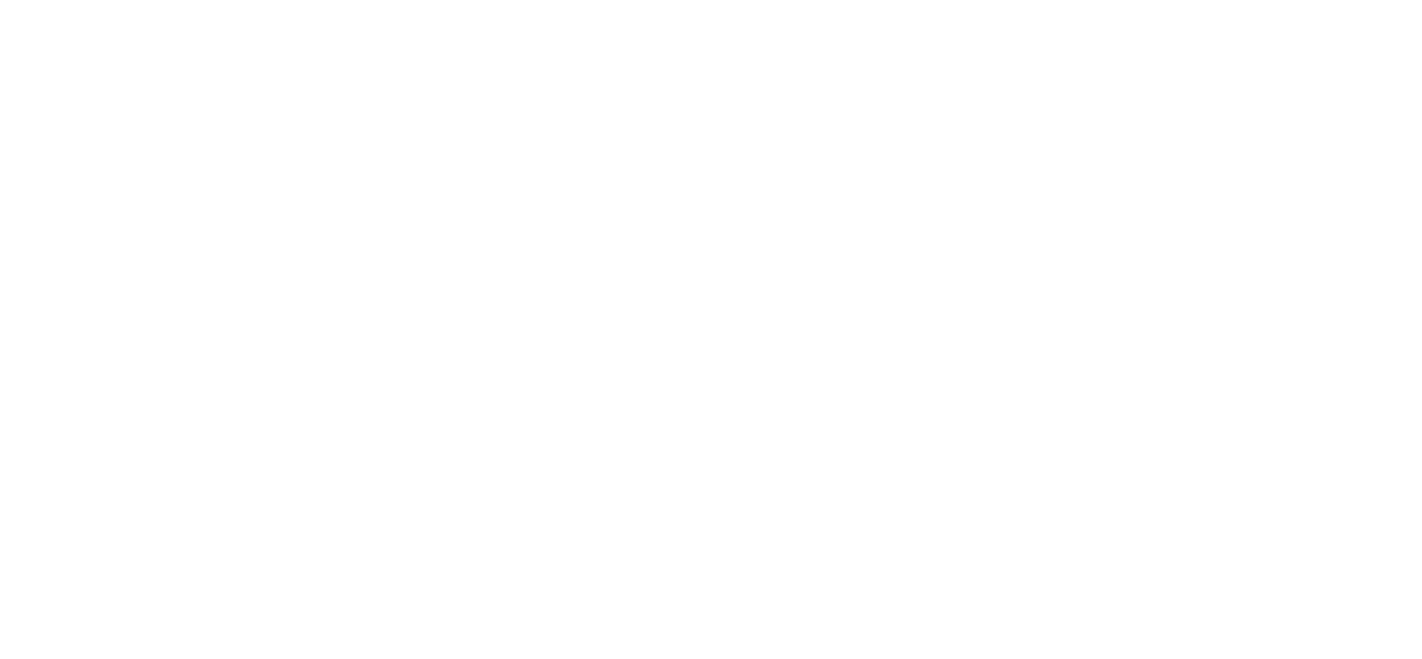 click on "PROCCER" at bounding box center [711, 899] 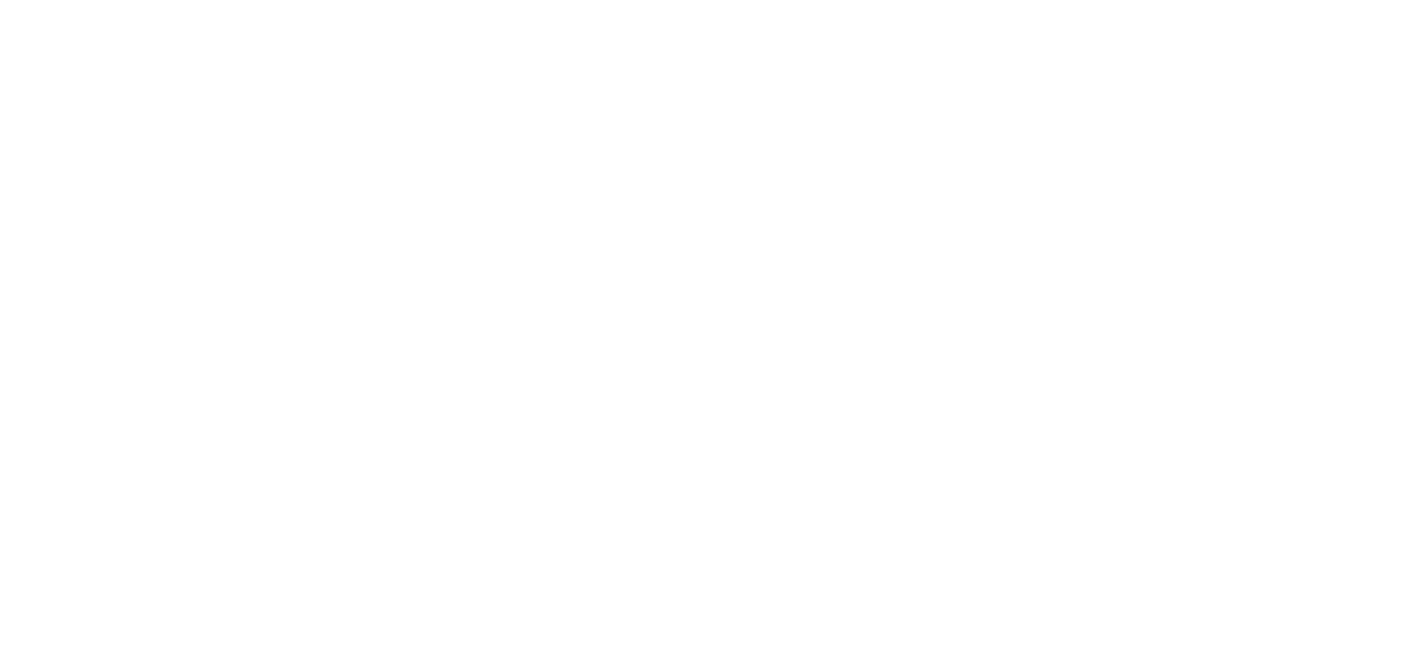 click 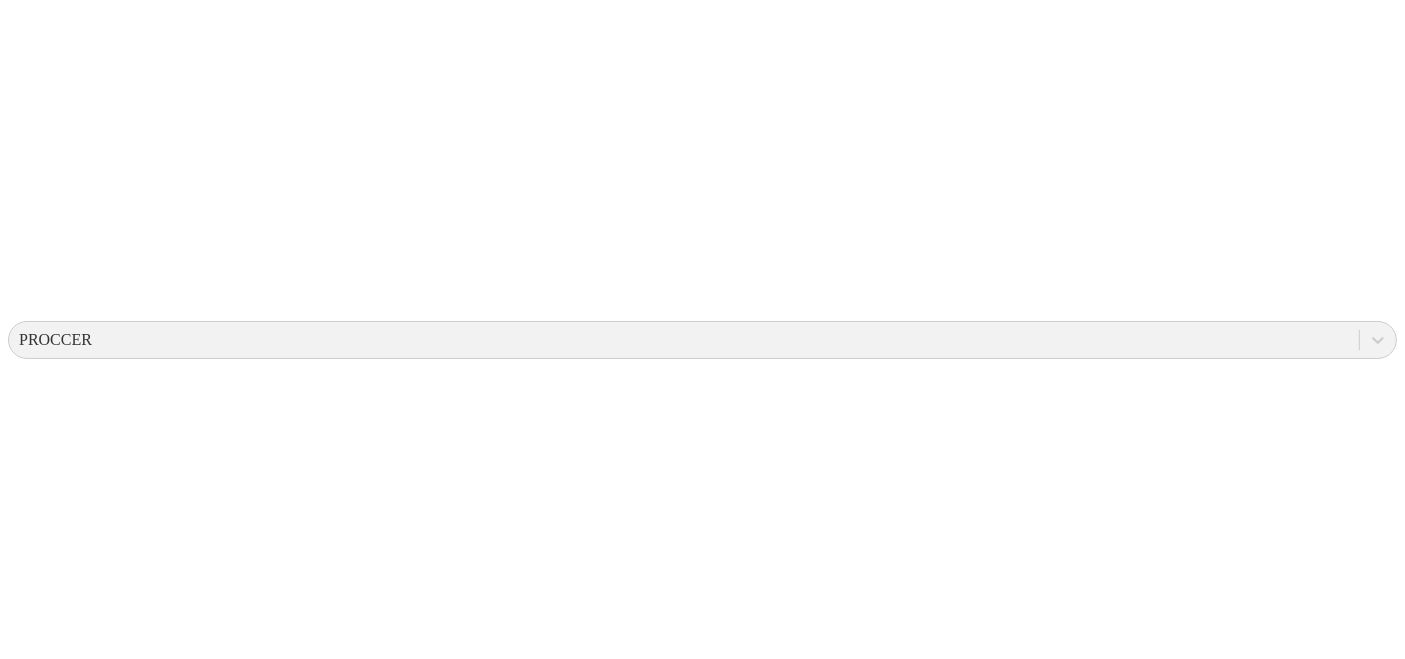 scroll, scrollTop: 488, scrollLeft: 0, axis: vertical 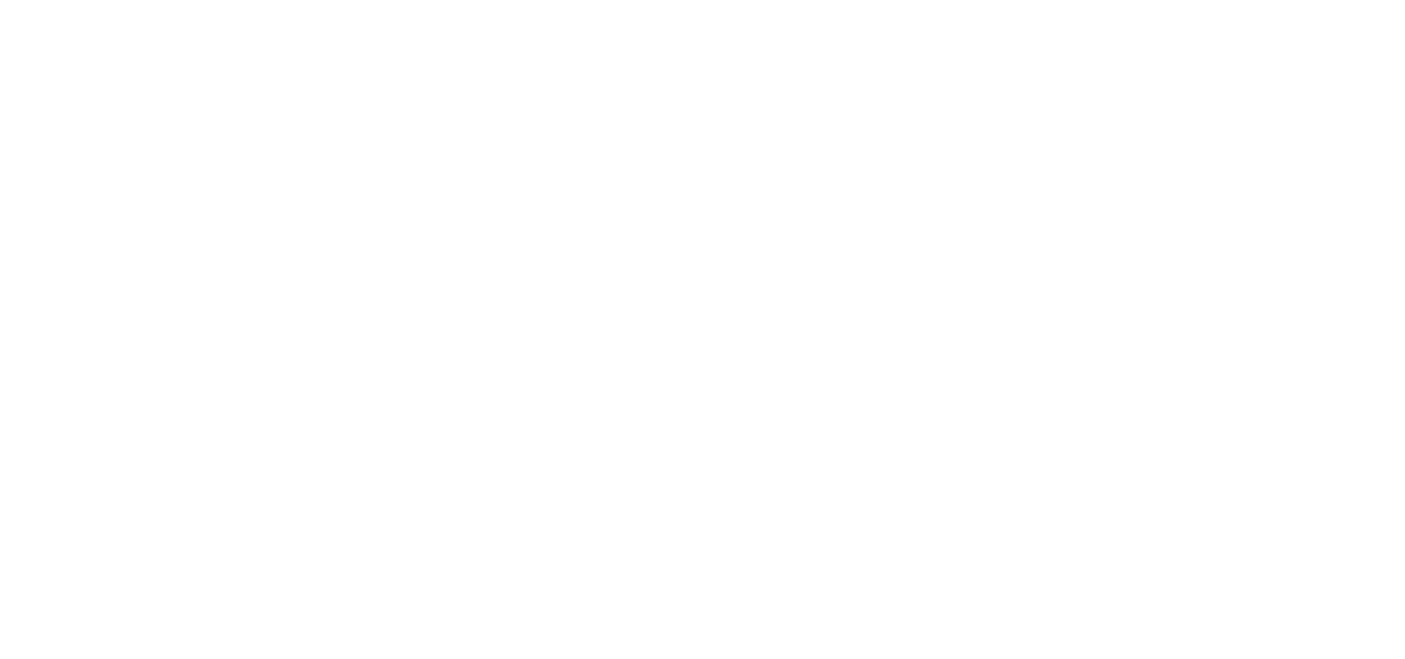click 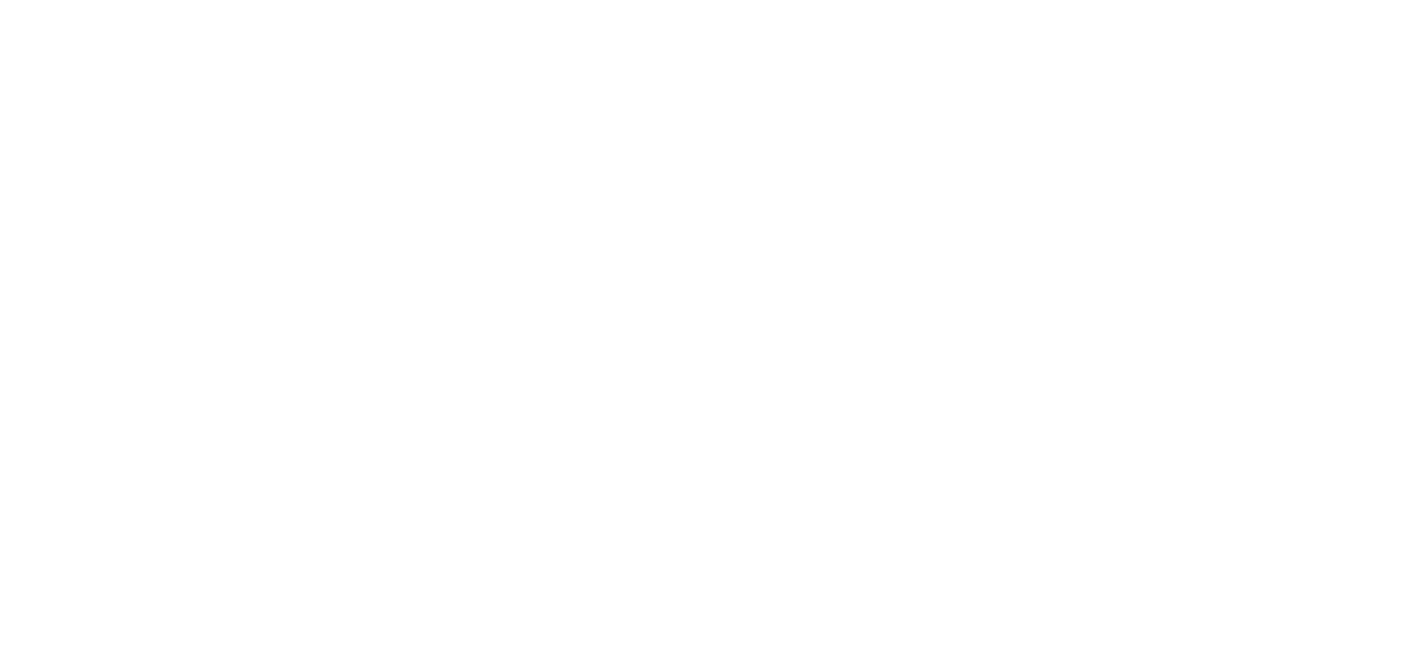 click at bounding box center [37, 2334] 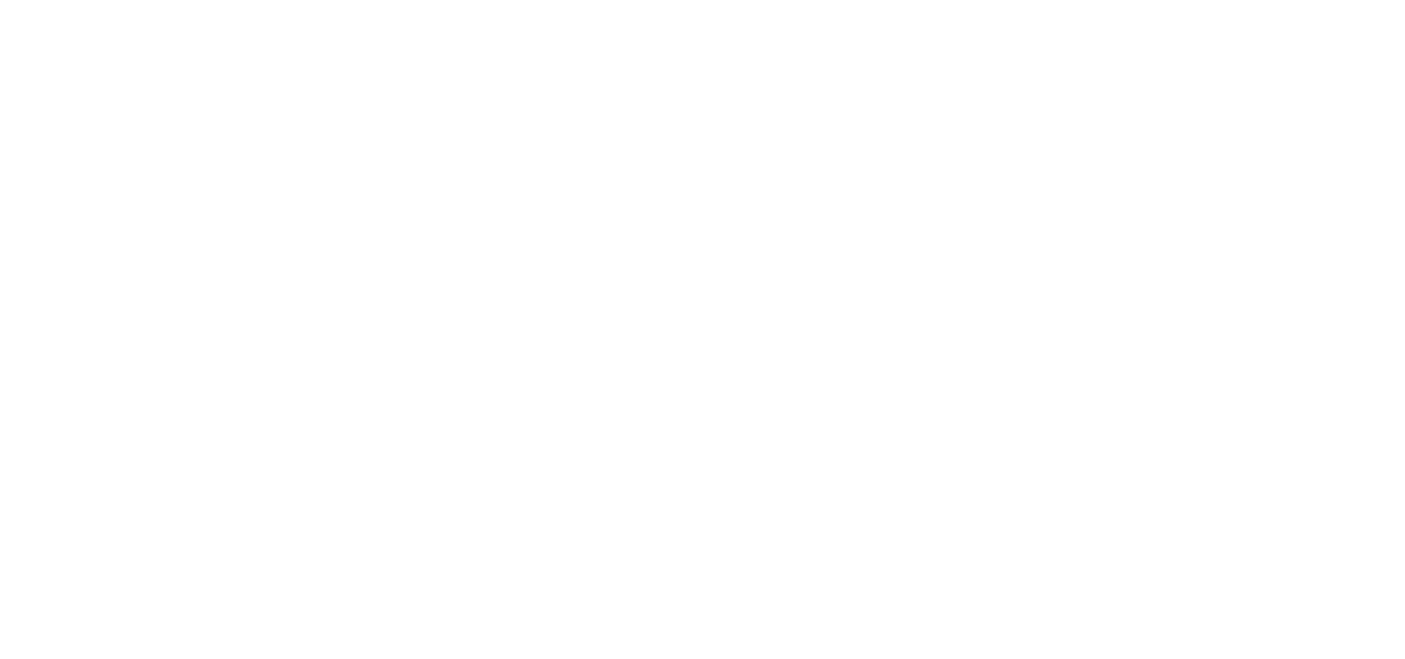 click on "Granjas..." at bounding box center (684, 3758) 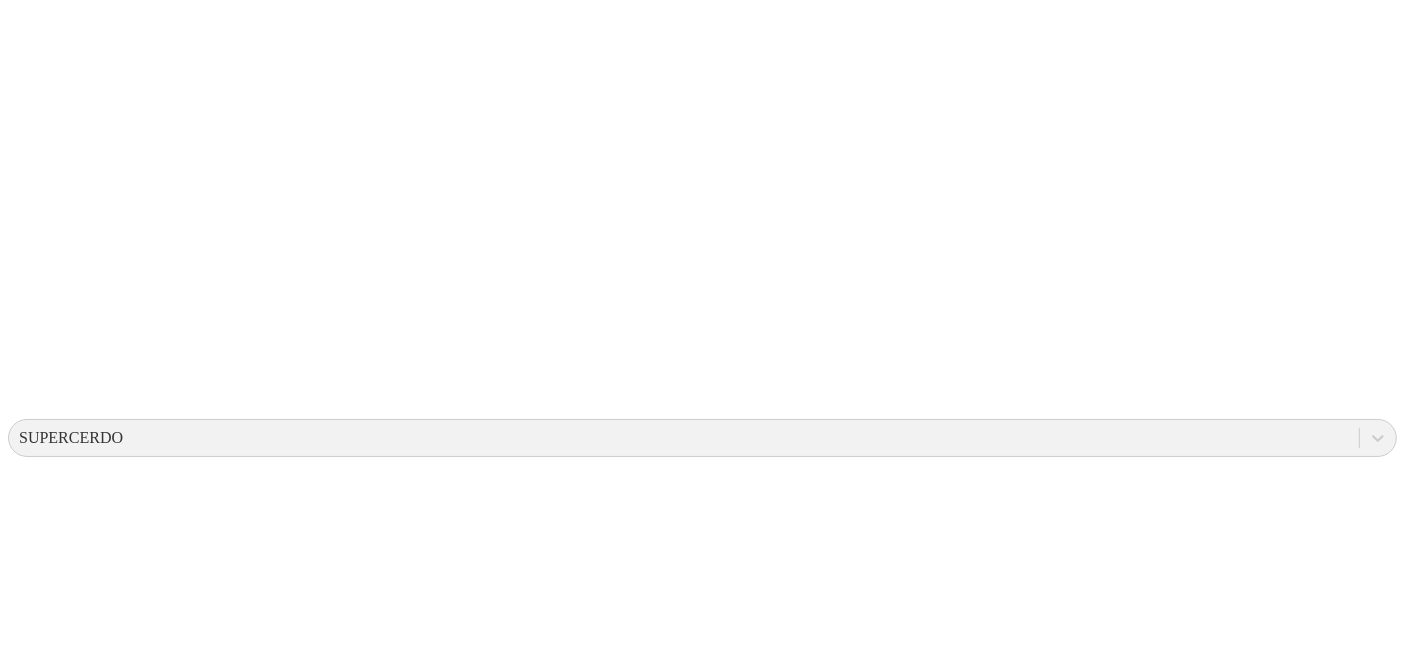 scroll, scrollTop: 402, scrollLeft: 0, axis: vertical 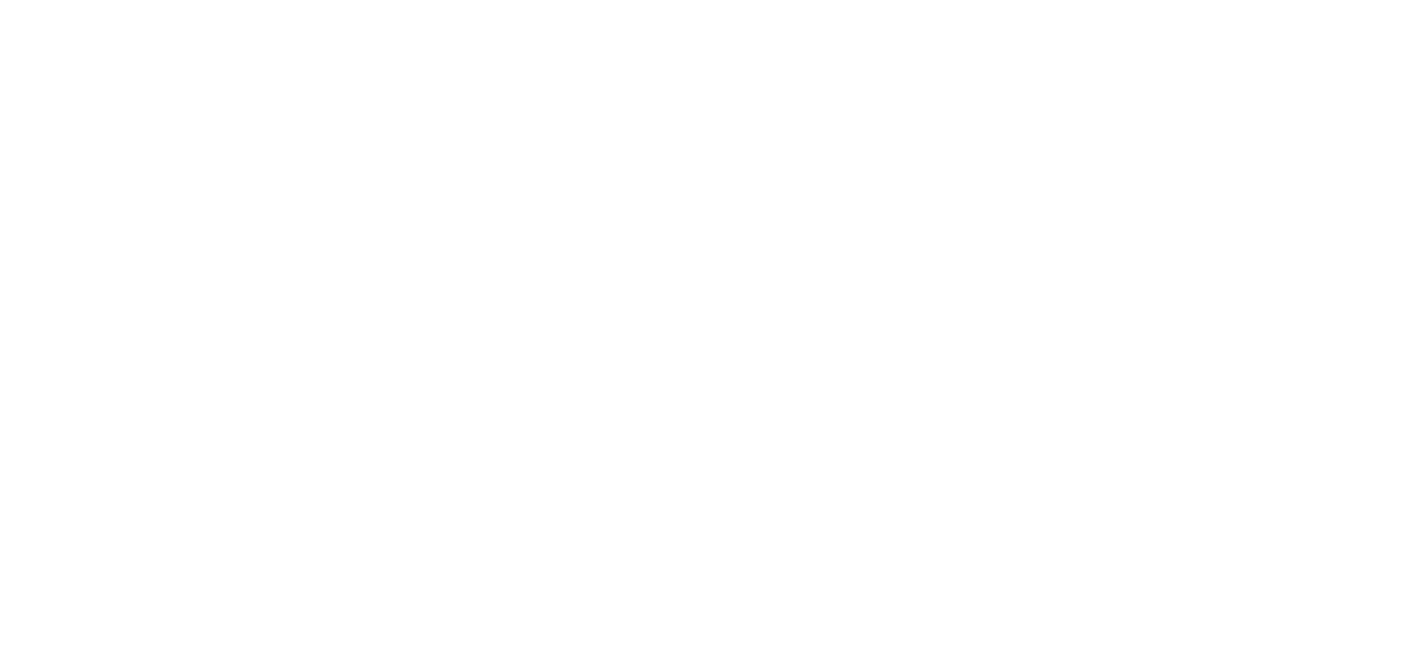 click 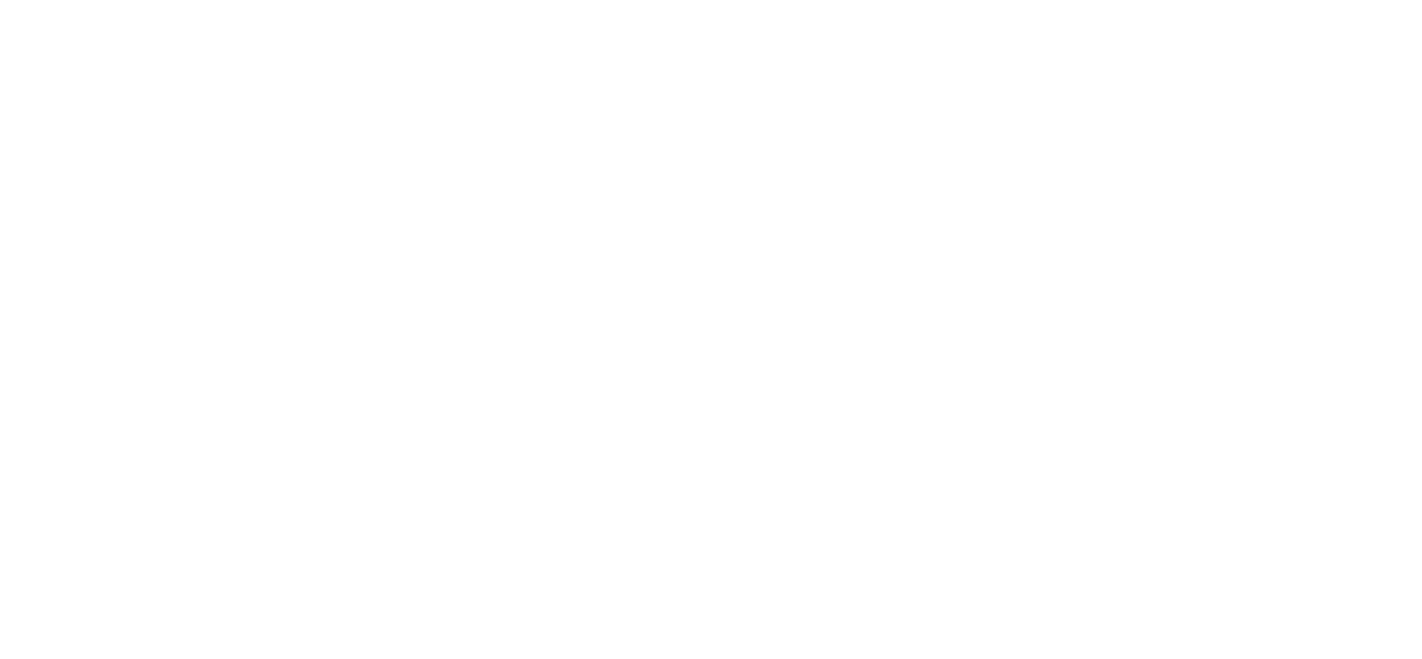 click on "Dashboard" at bounding box center (711, 2340) 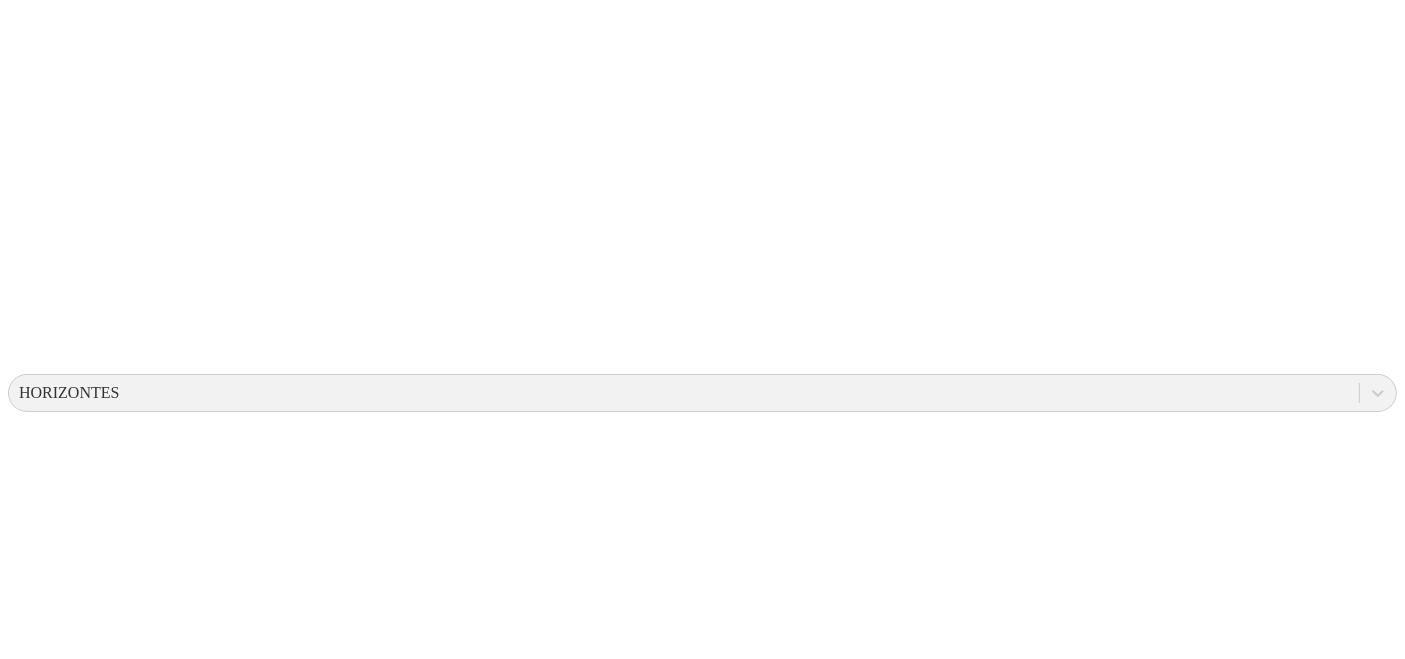 scroll, scrollTop: 478, scrollLeft: 0, axis: vertical 